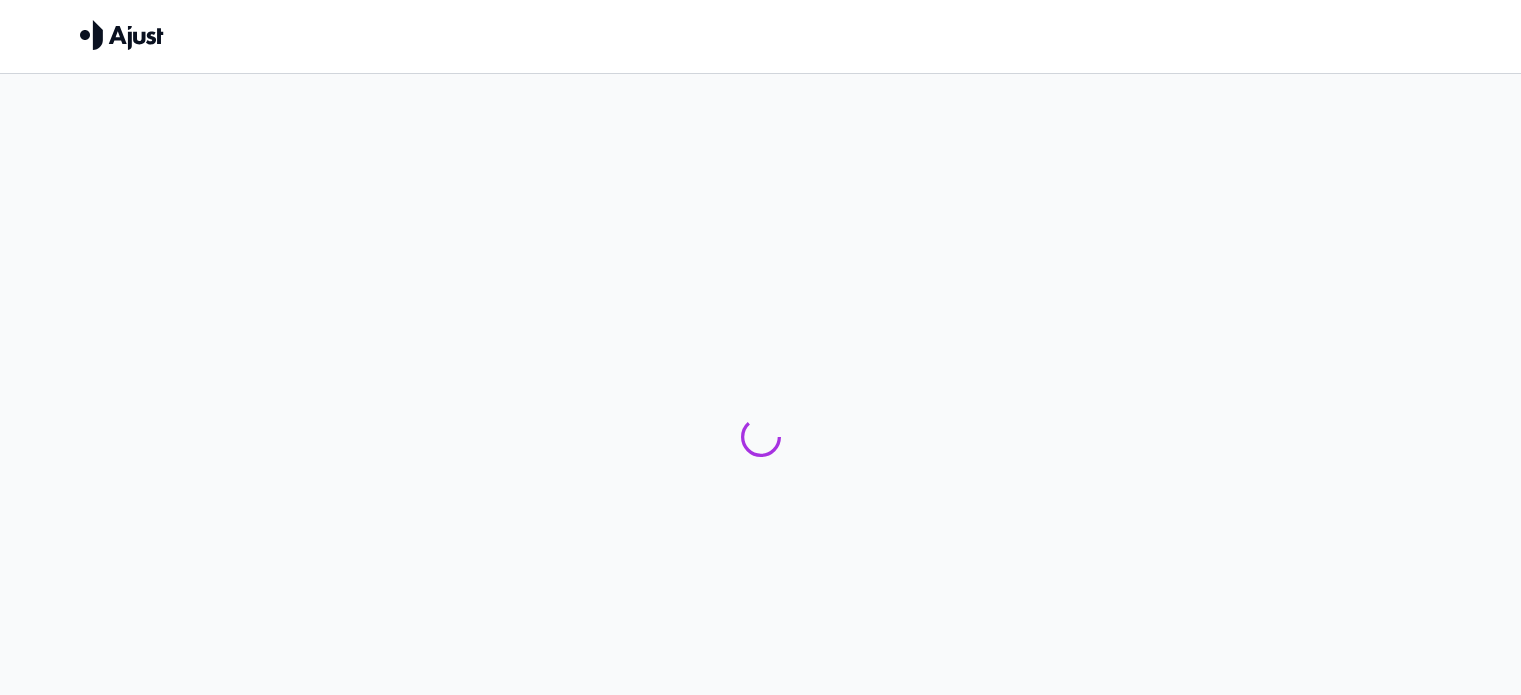 scroll, scrollTop: 0, scrollLeft: 0, axis: both 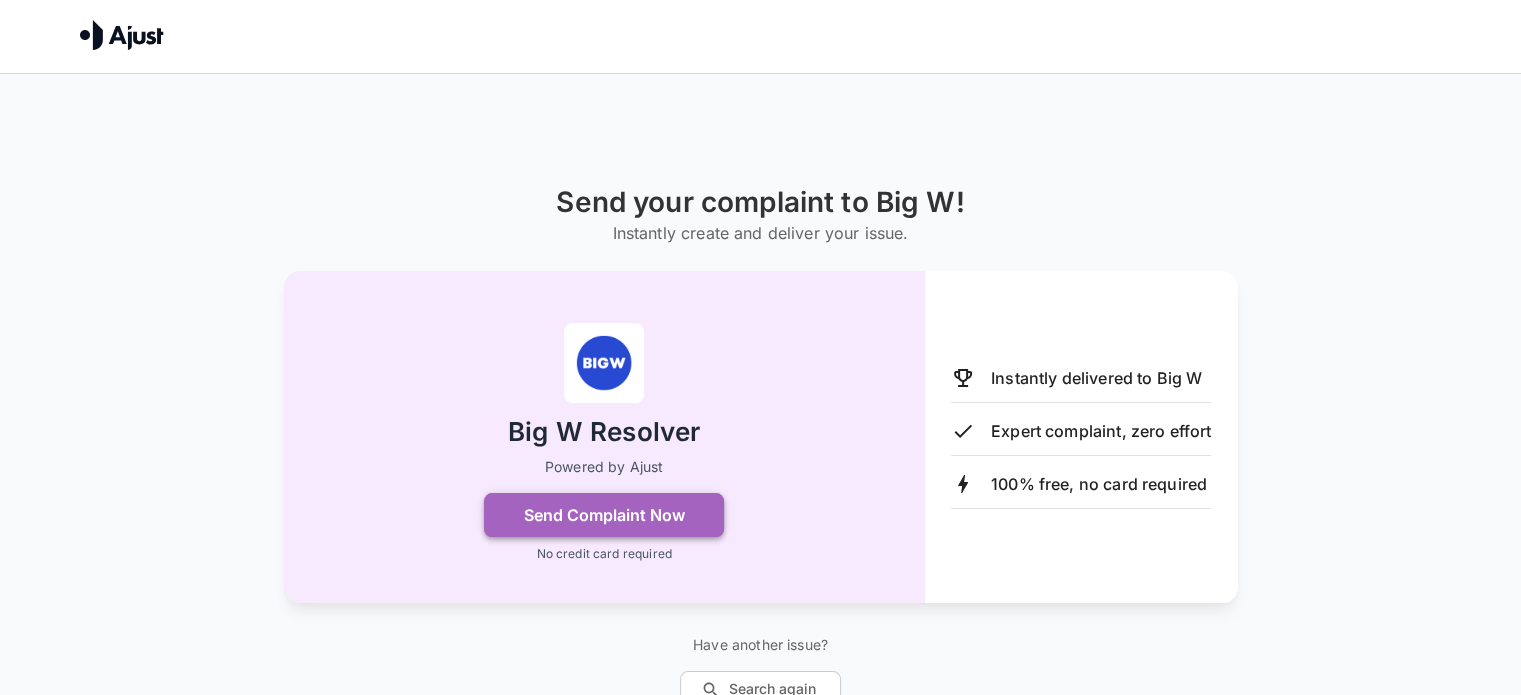 click on "Send Complaint Now" at bounding box center [604, 515] 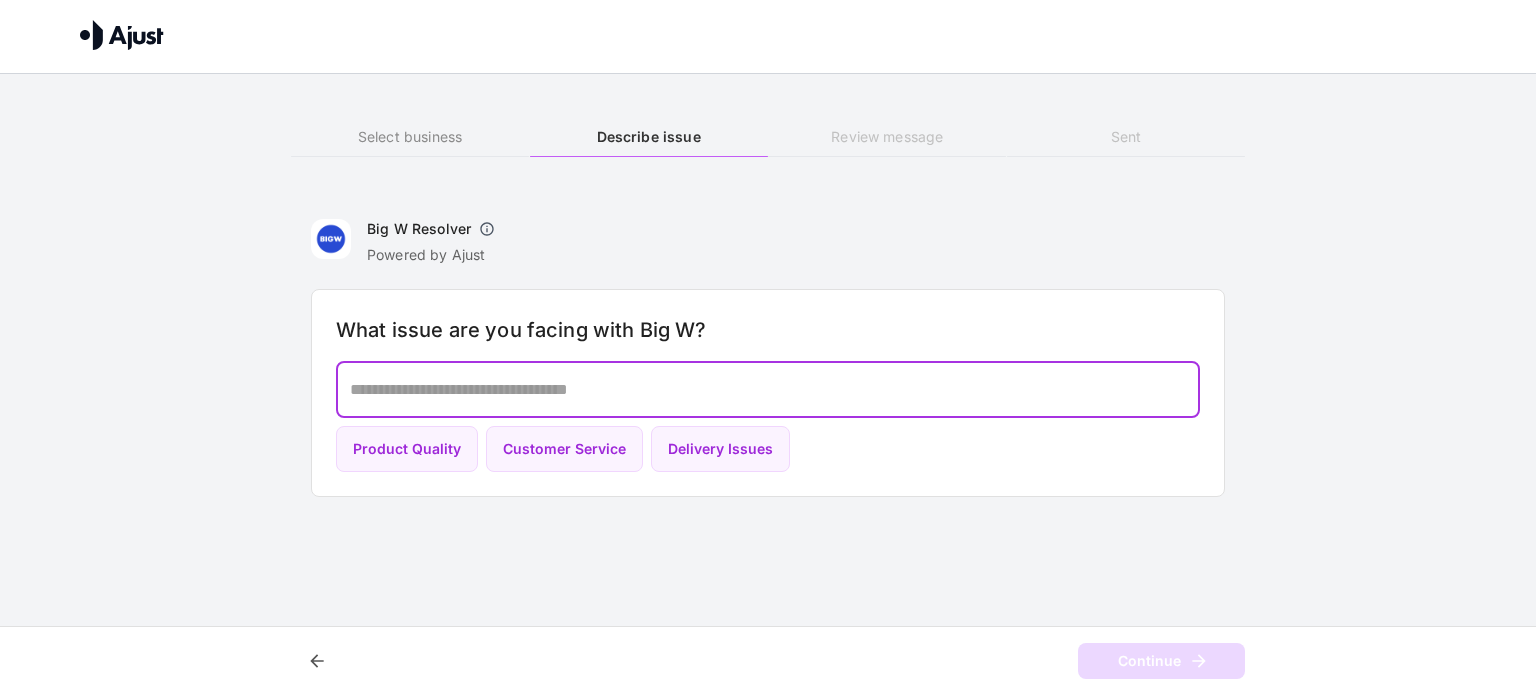 click at bounding box center (768, 389) 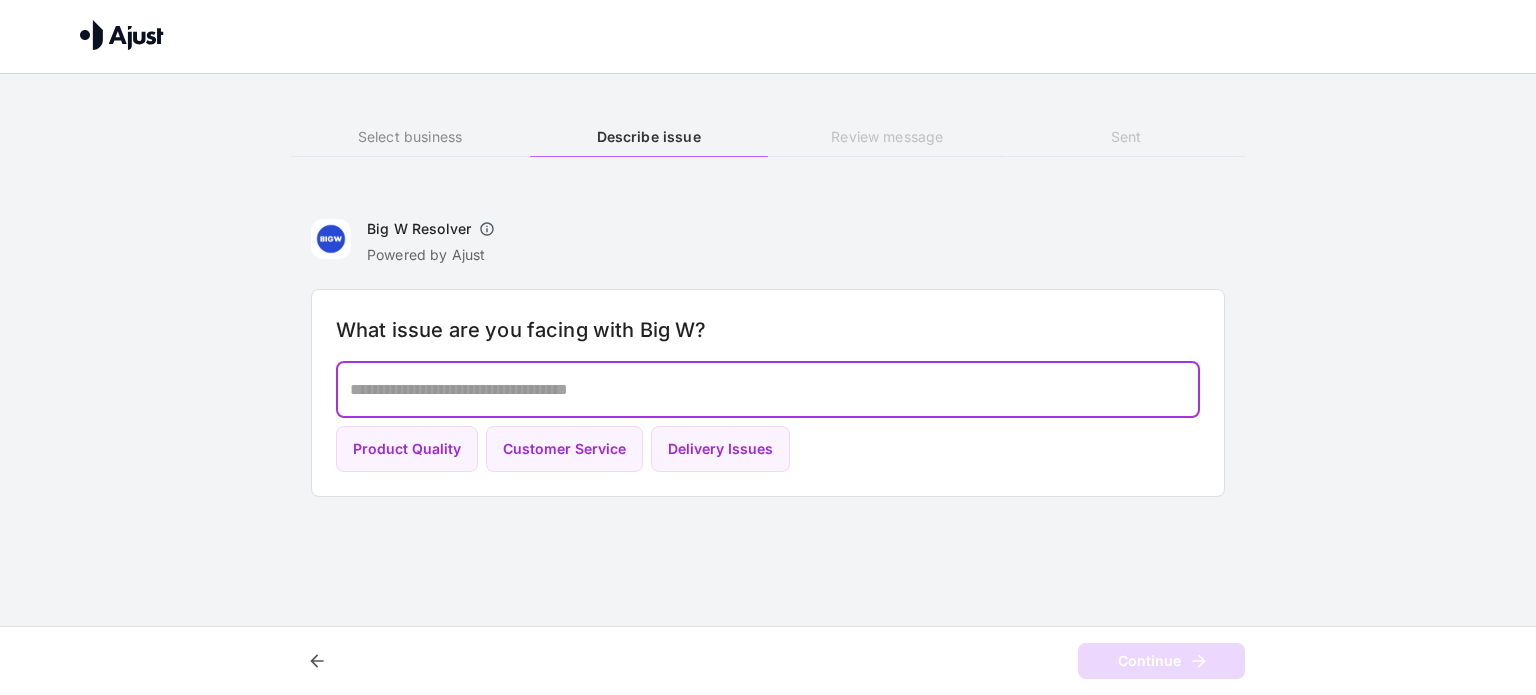 paste on "**********" 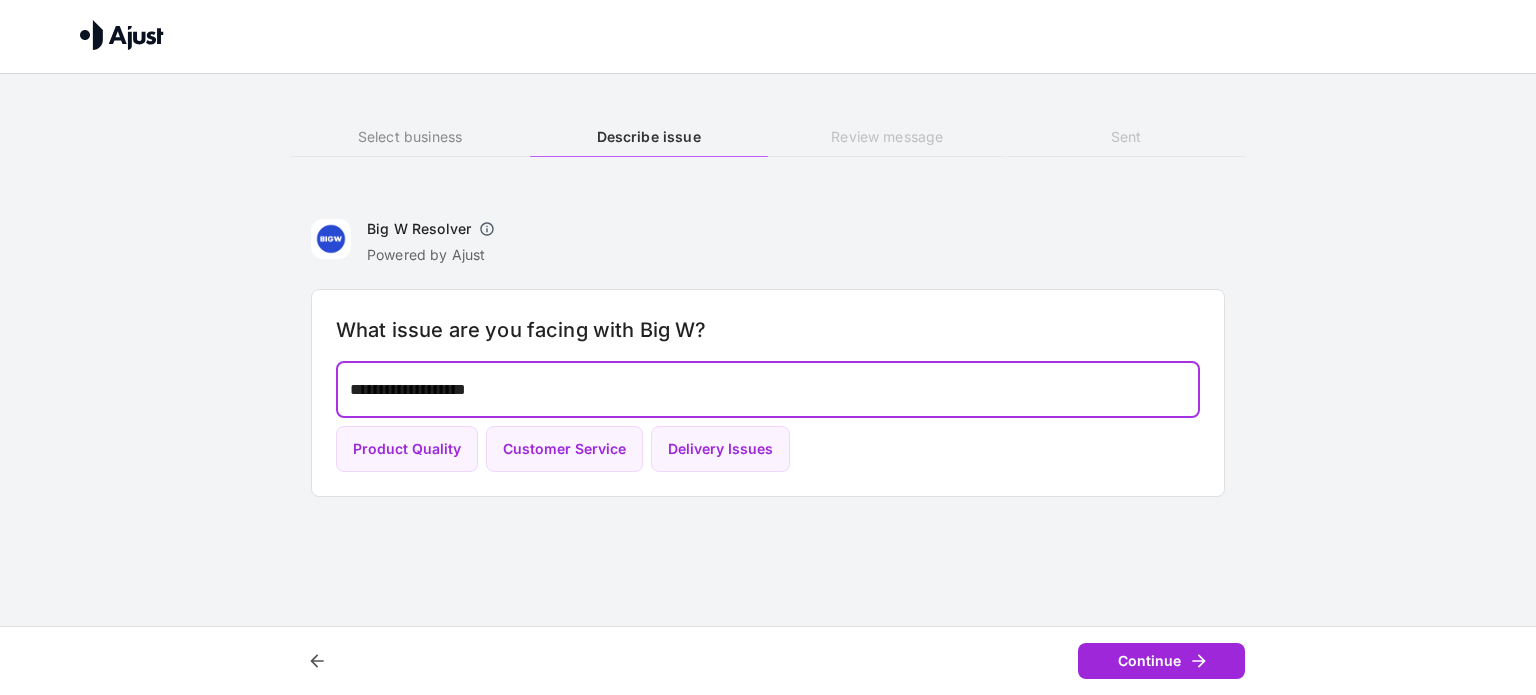 type on "**********" 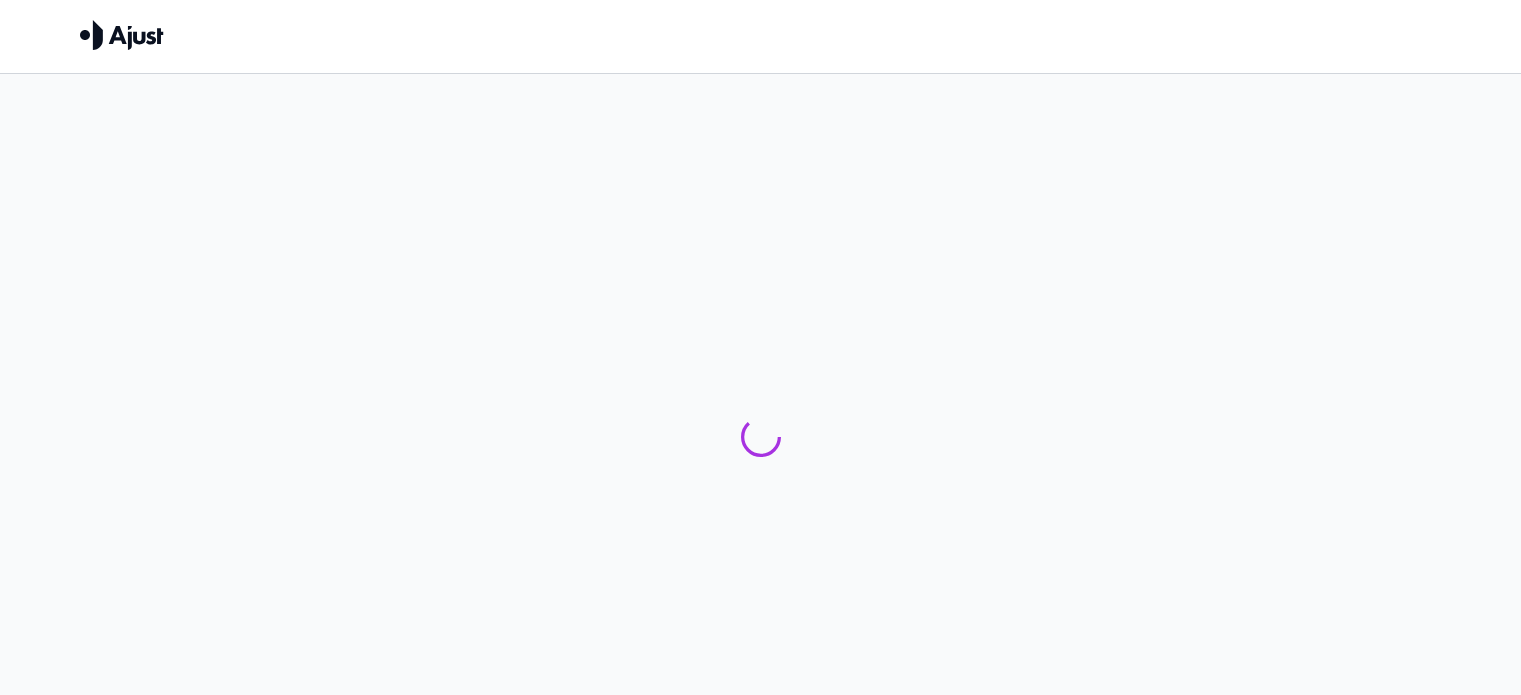 scroll, scrollTop: 0, scrollLeft: 0, axis: both 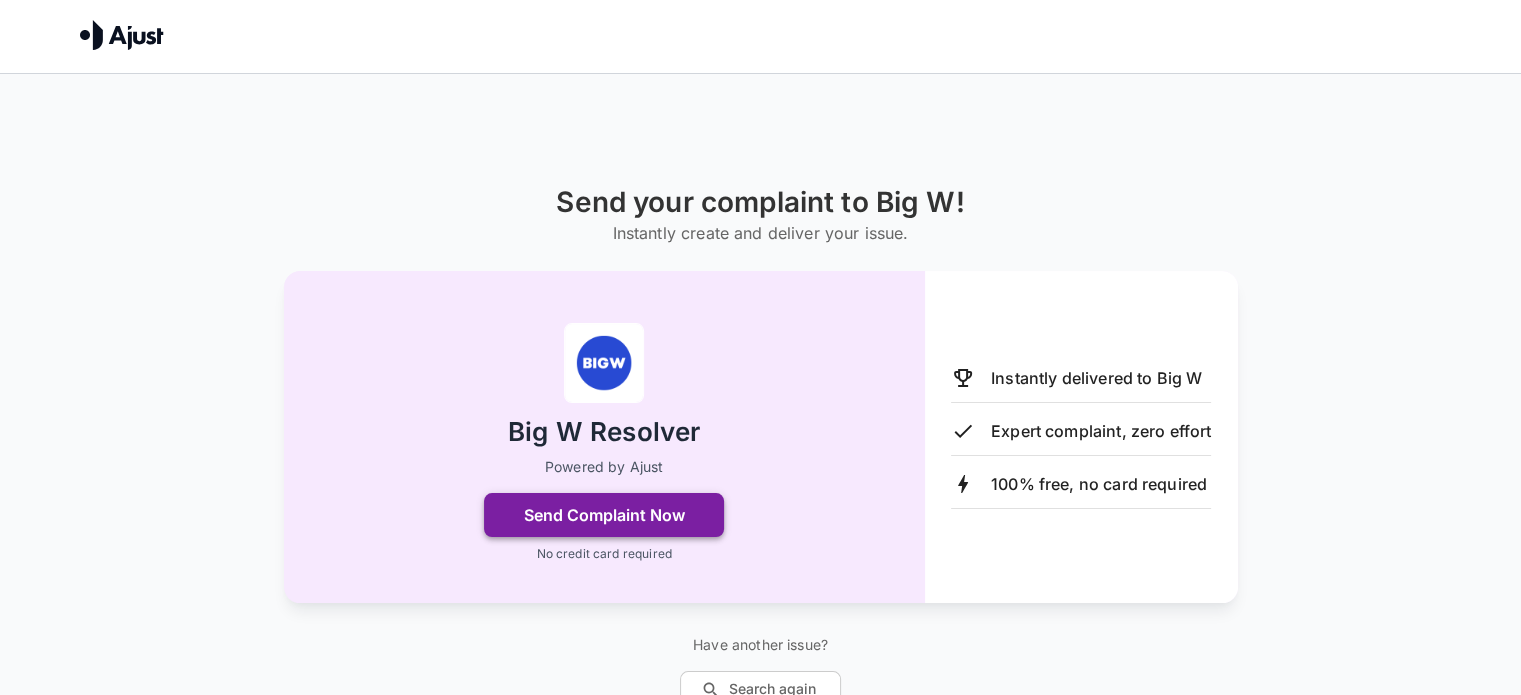 click on "Send Complaint Now" at bounding box center (604, 515) 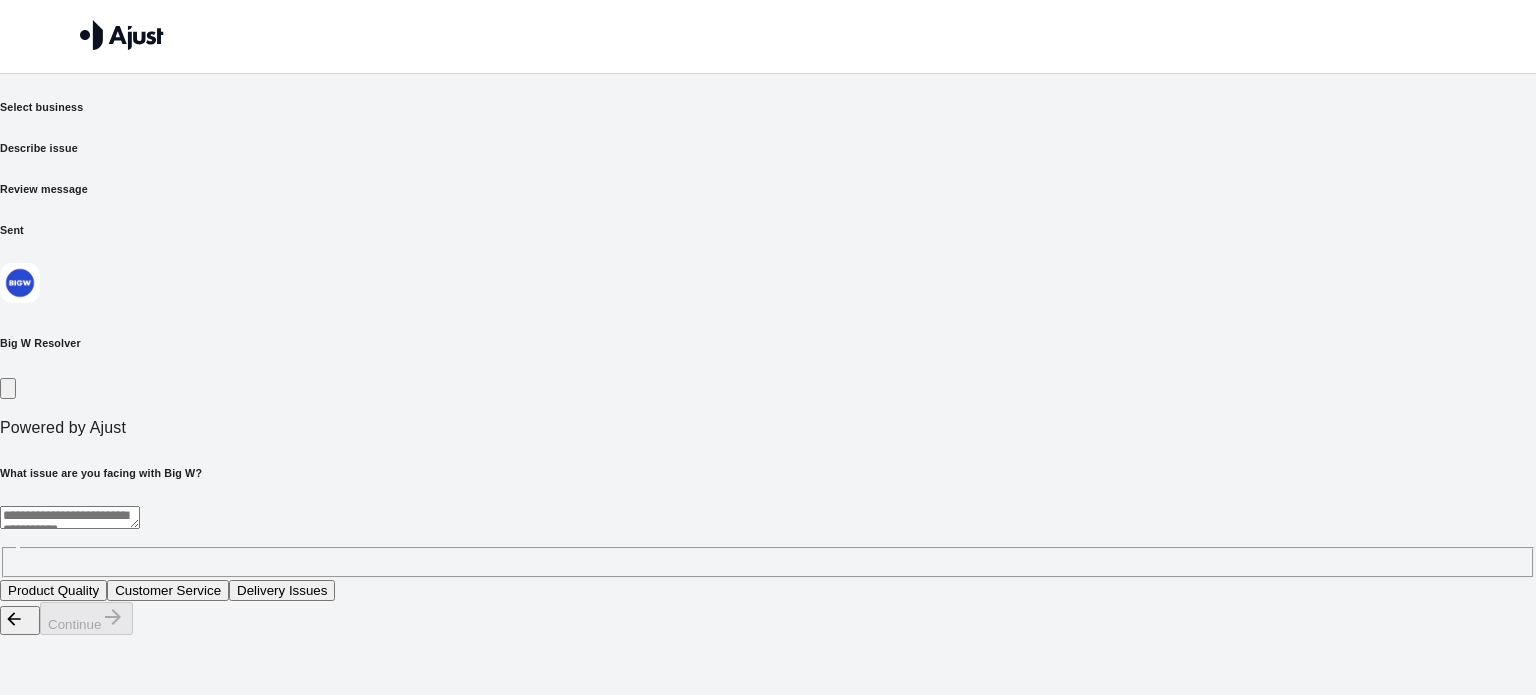 click at bounding box center (70, 517) 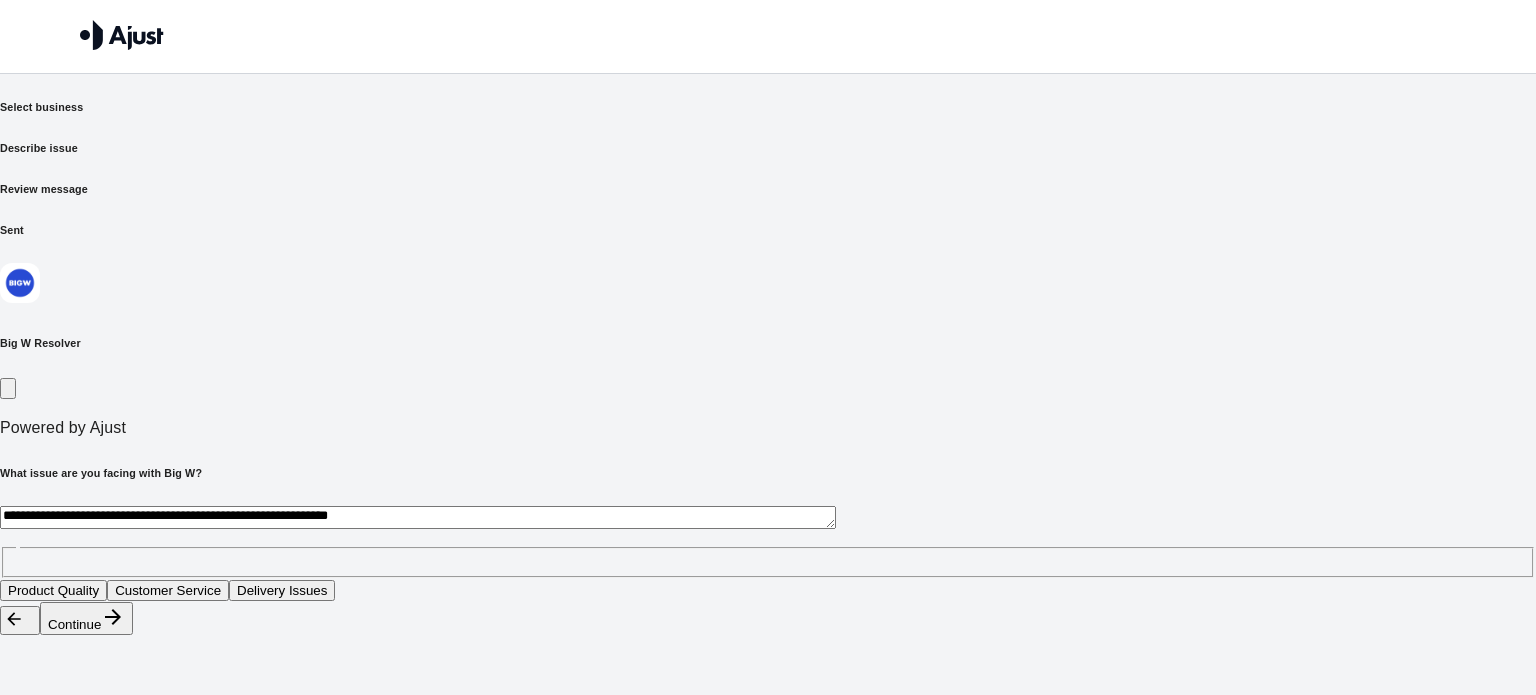 type on "**********" 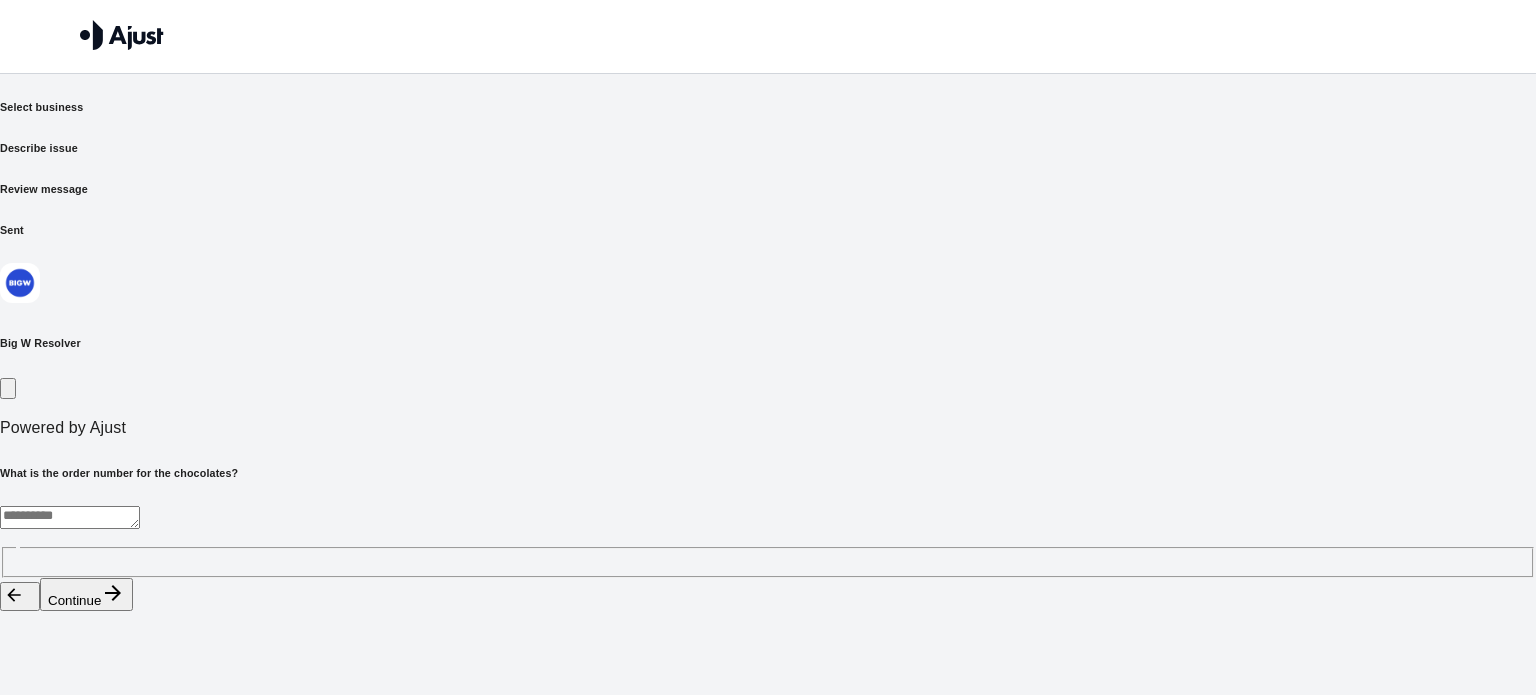click at bounding box center (70, 517) 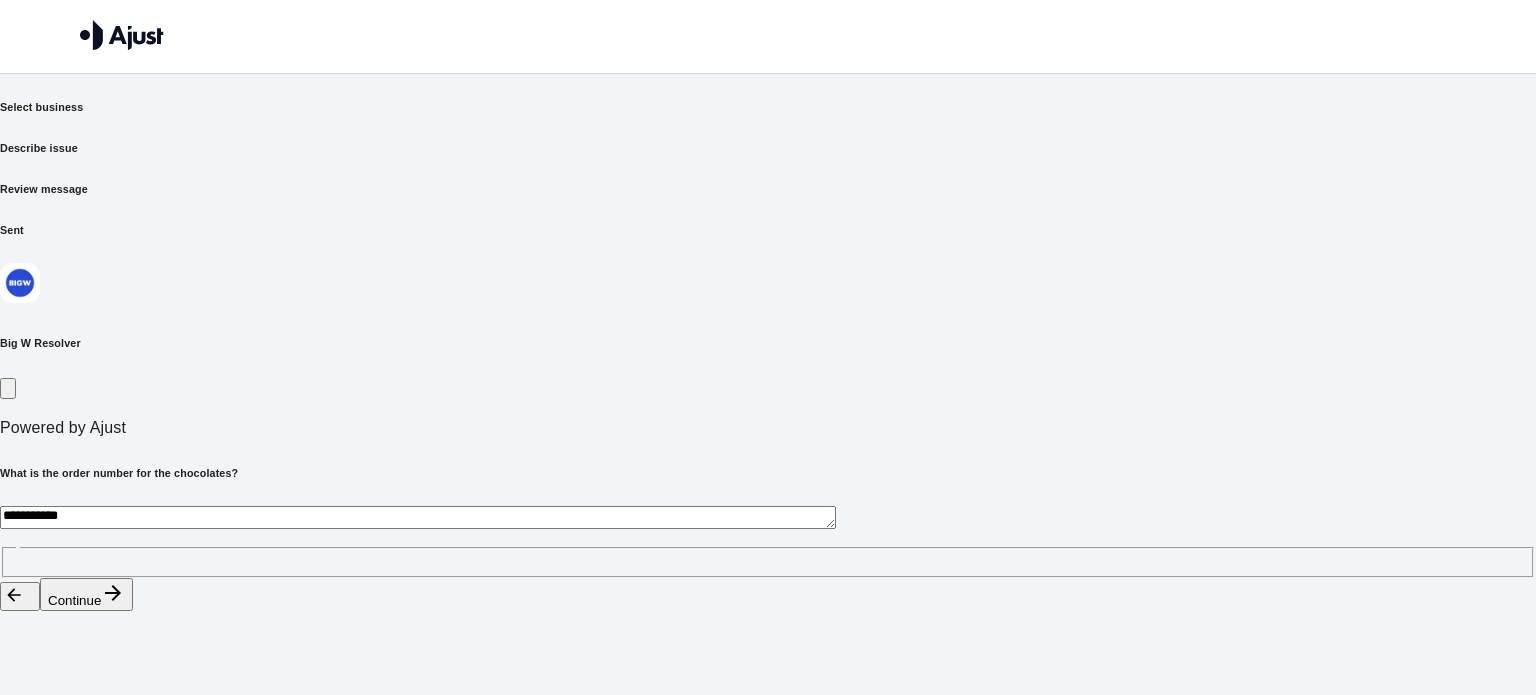 paste on "**********" 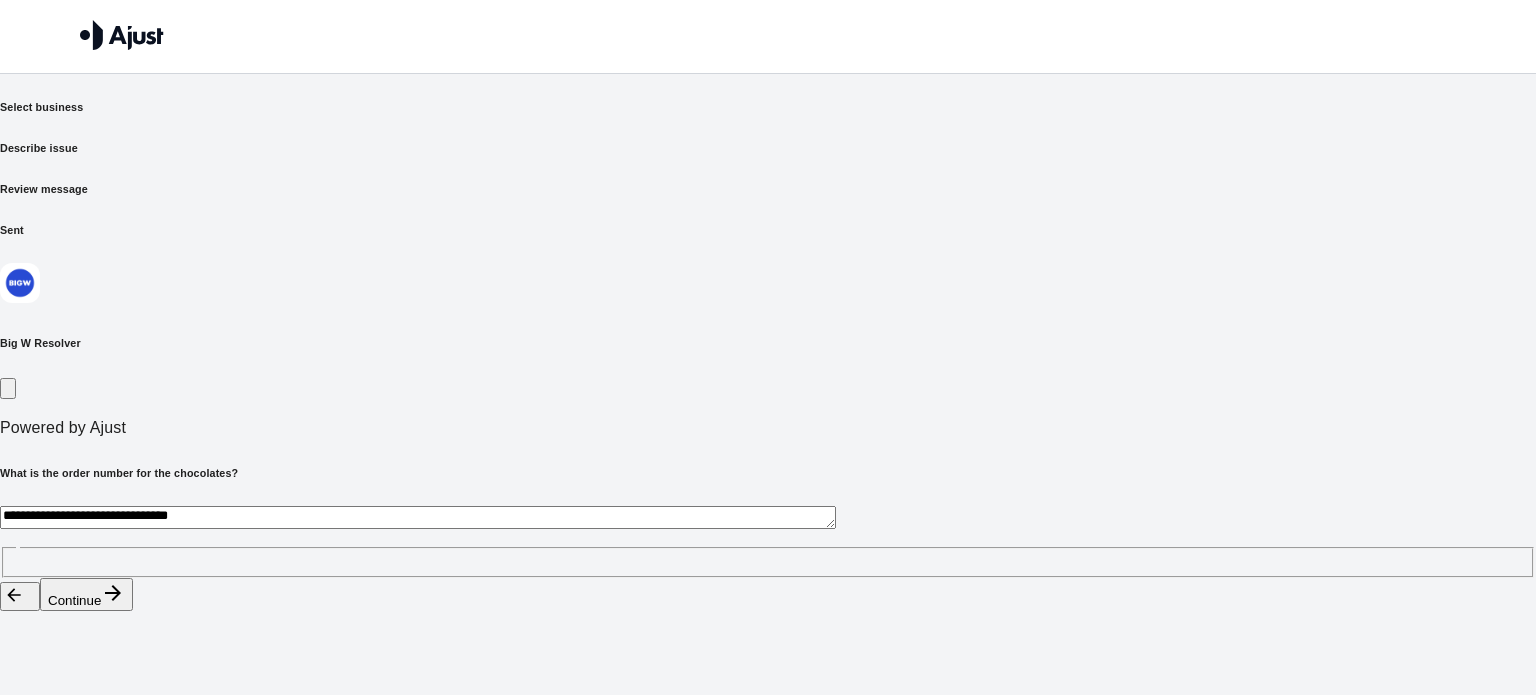 drag, startPoint x: 649, startPoint y: 386, endPoint x: 411, endPoint y: 384, distance: 238.0084 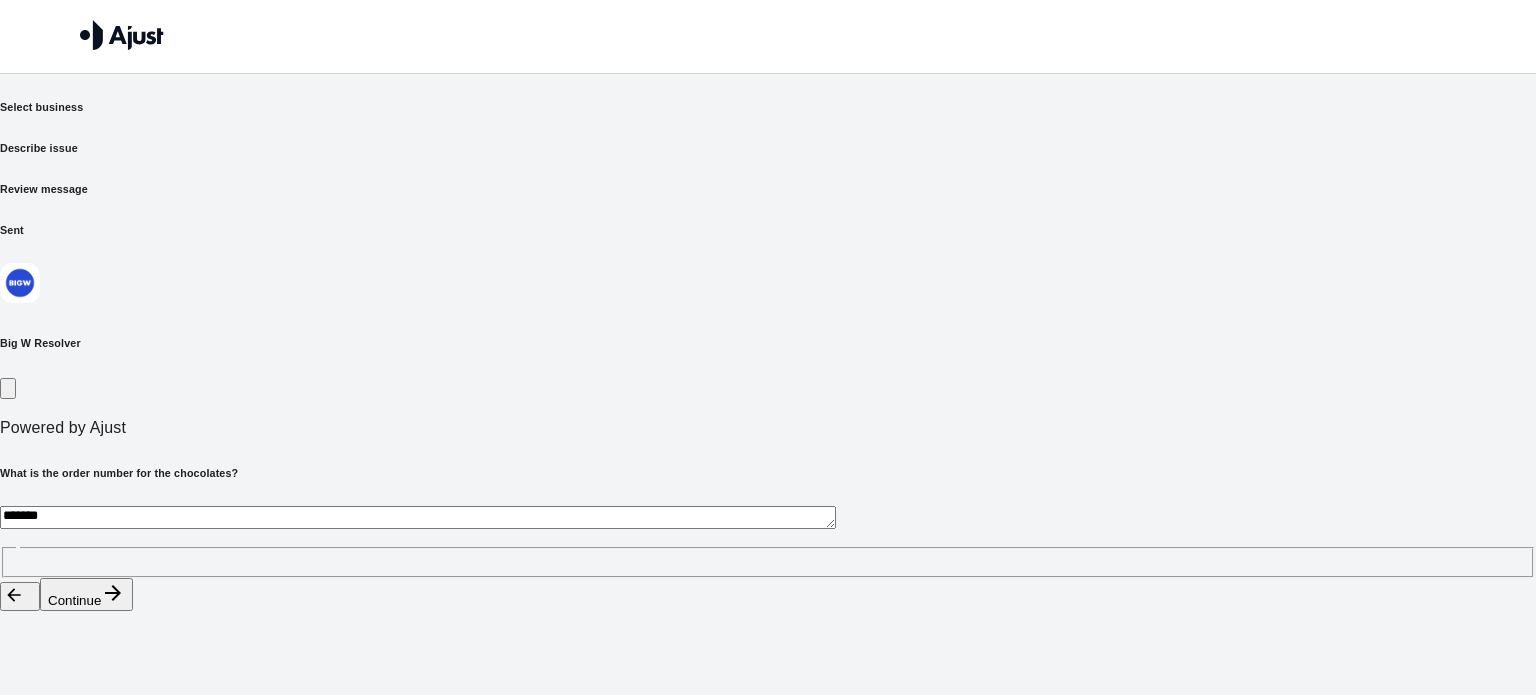 type on "******" 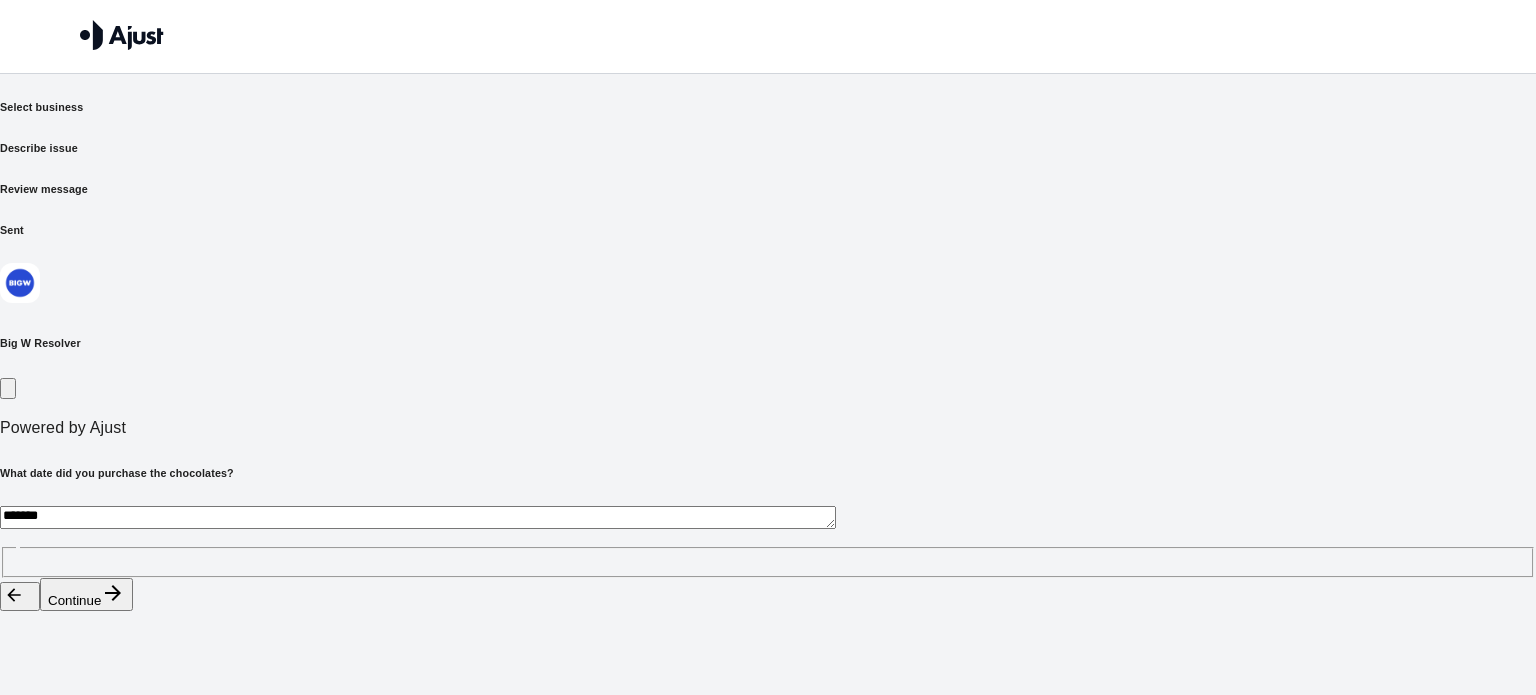 click on "[NAME] [LAST] ​" at bounding box center (768, 542) 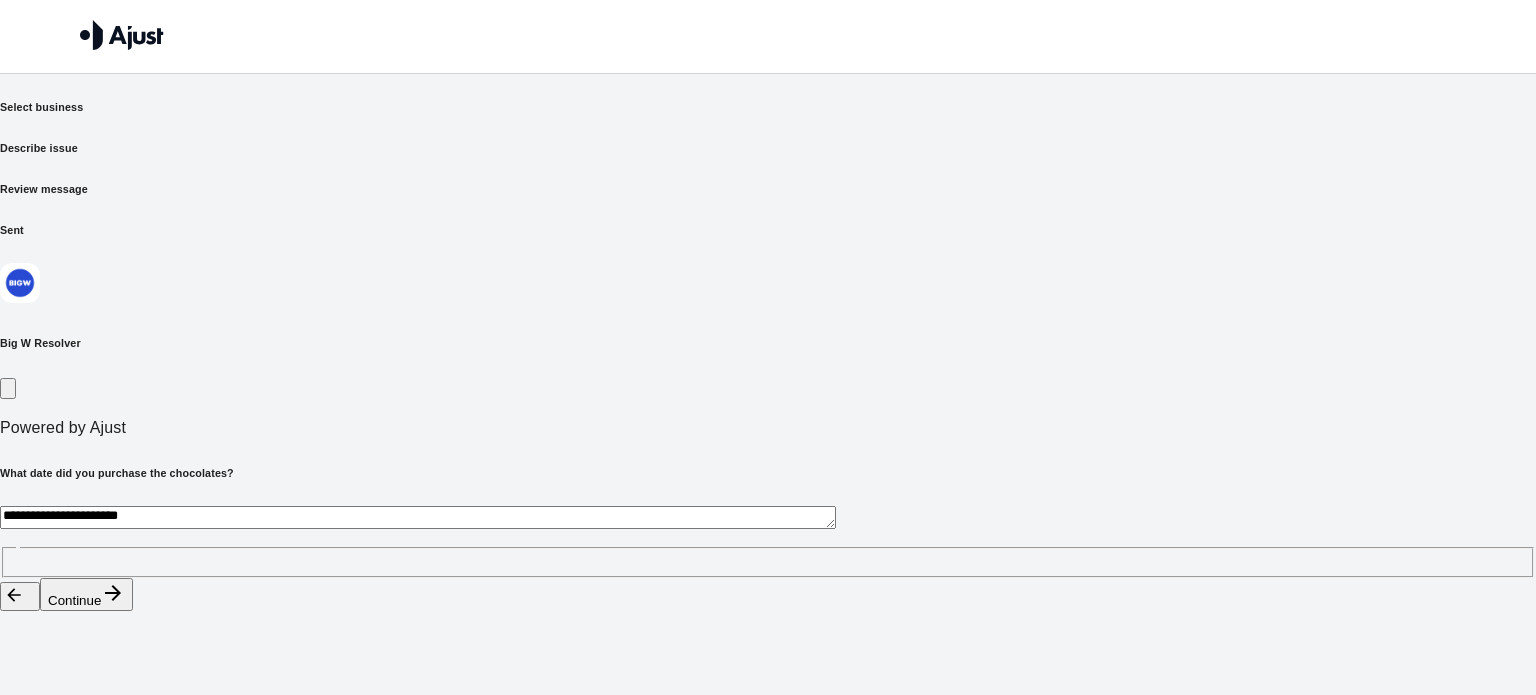 type on "**********" 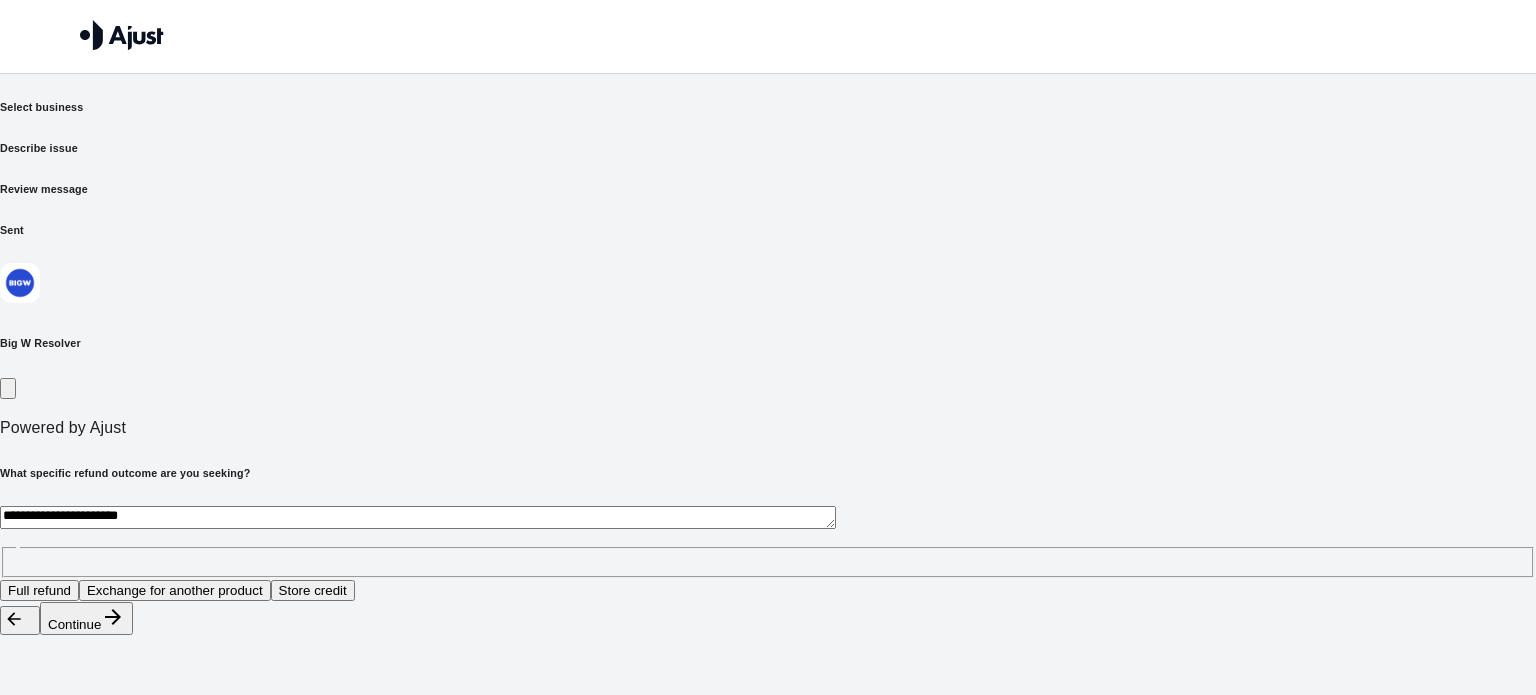 click on "Full refund" at bounding box center [39, 590] 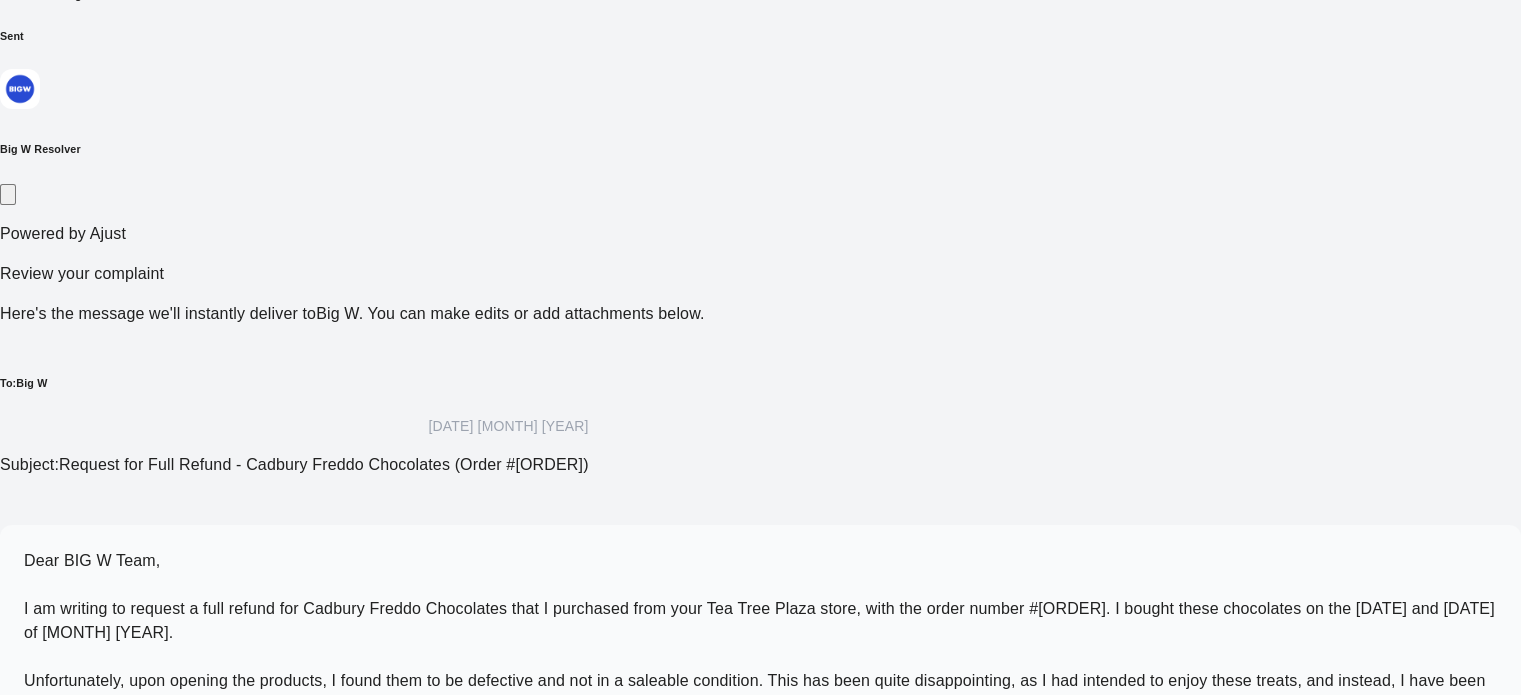 scroll, scrollTop: 218, scrollLeft: 0, axis: vertical 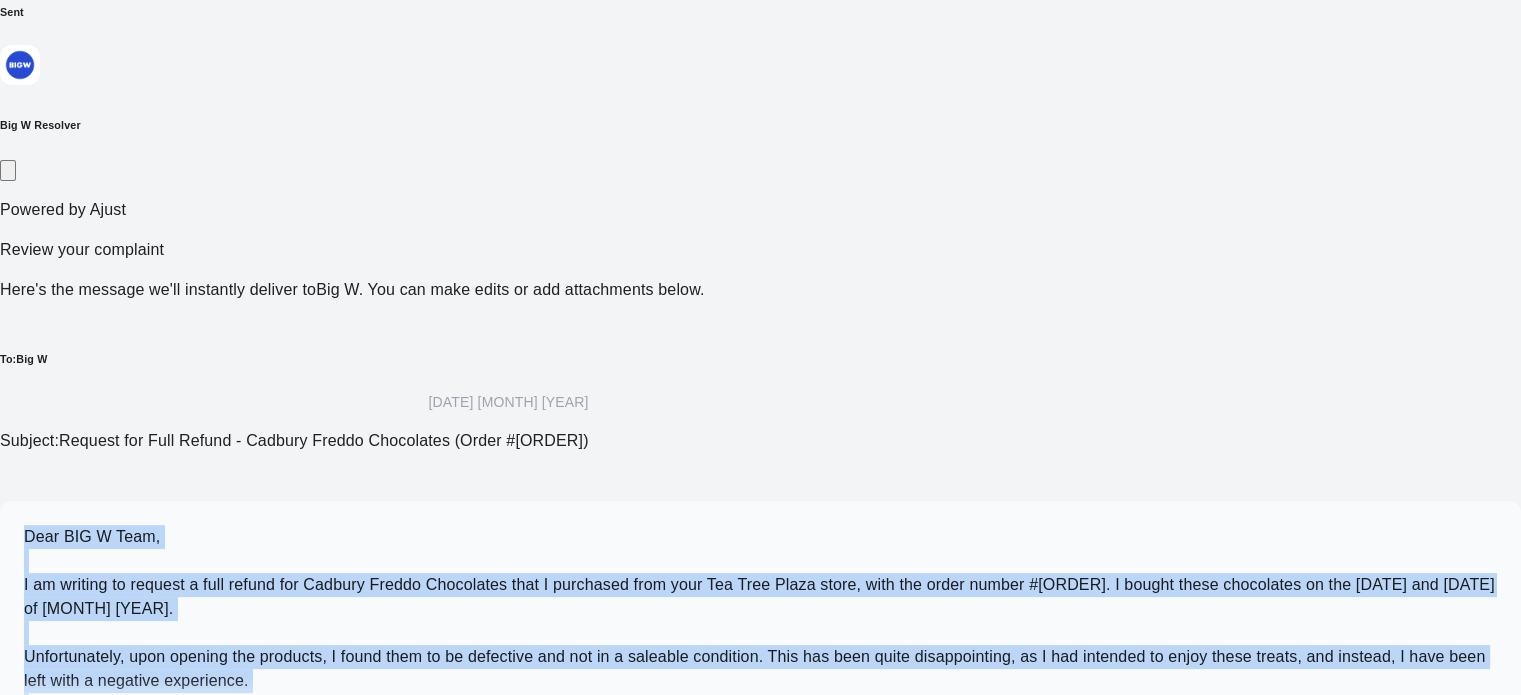 drag, startPoint x: 323, startPoint y: 251, endPoint x: 1296, endPoint y: 588, distance: 1029.7078 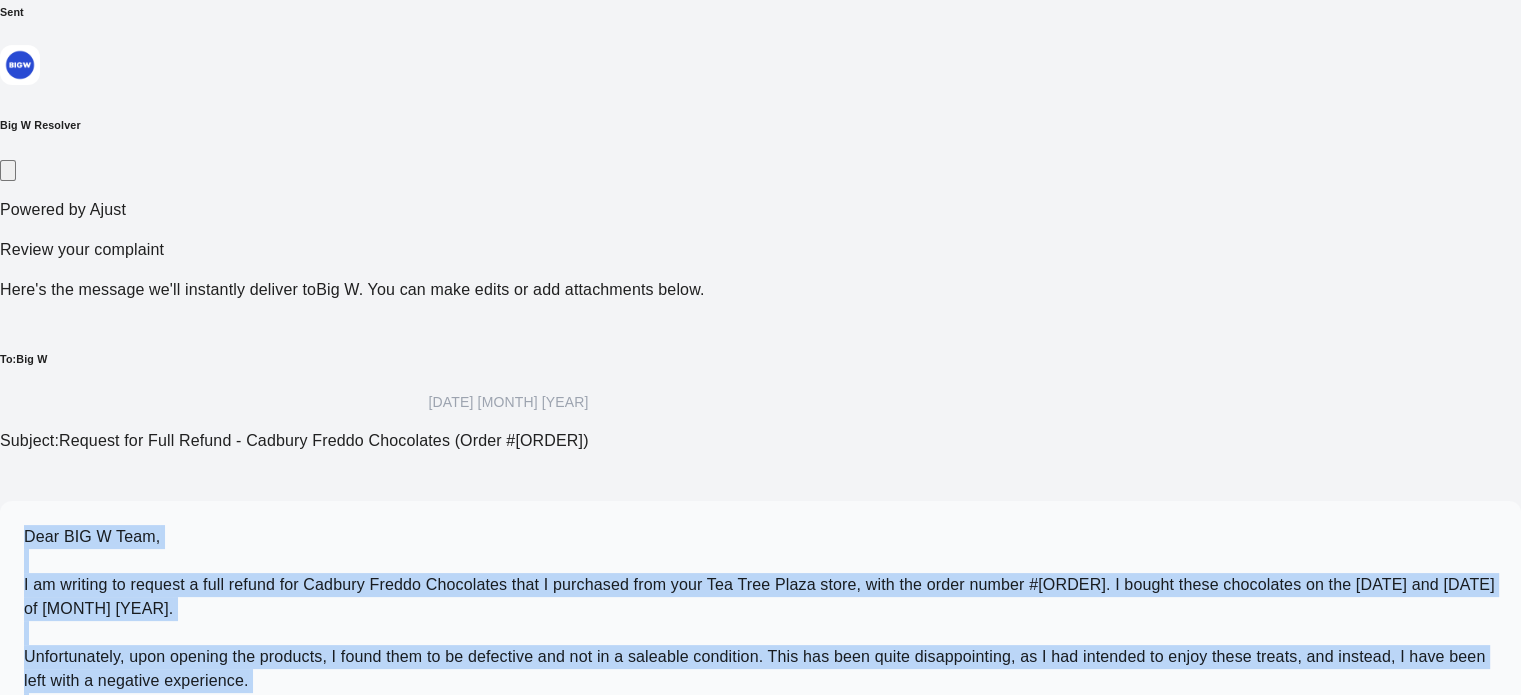 click on "Dear BIG W Team,
I am writing to request a full refund for Cadbury Freddo Chocolates that I purchased from your Tea Tree Plaza store, with the order number #[ORDER]. I bought these chocolates on the [DATE] and [DATE] of [MONTH] [YEAR].
Unfortunately, upon opening the products, I found them to be defective and not in a saleable condition. This has been quite disappointing, as I had intended to enjoy these treats, and instead, I have been left with a negative experience.
Given the circumstances, I would appreciate it if you could process a full refund for the chocolates. I have attached my proof of purchase for your reference.
I look forward to your prompt response regarding this matter.
Thank you for your attention to this issue." at bounding box center [759, 680] 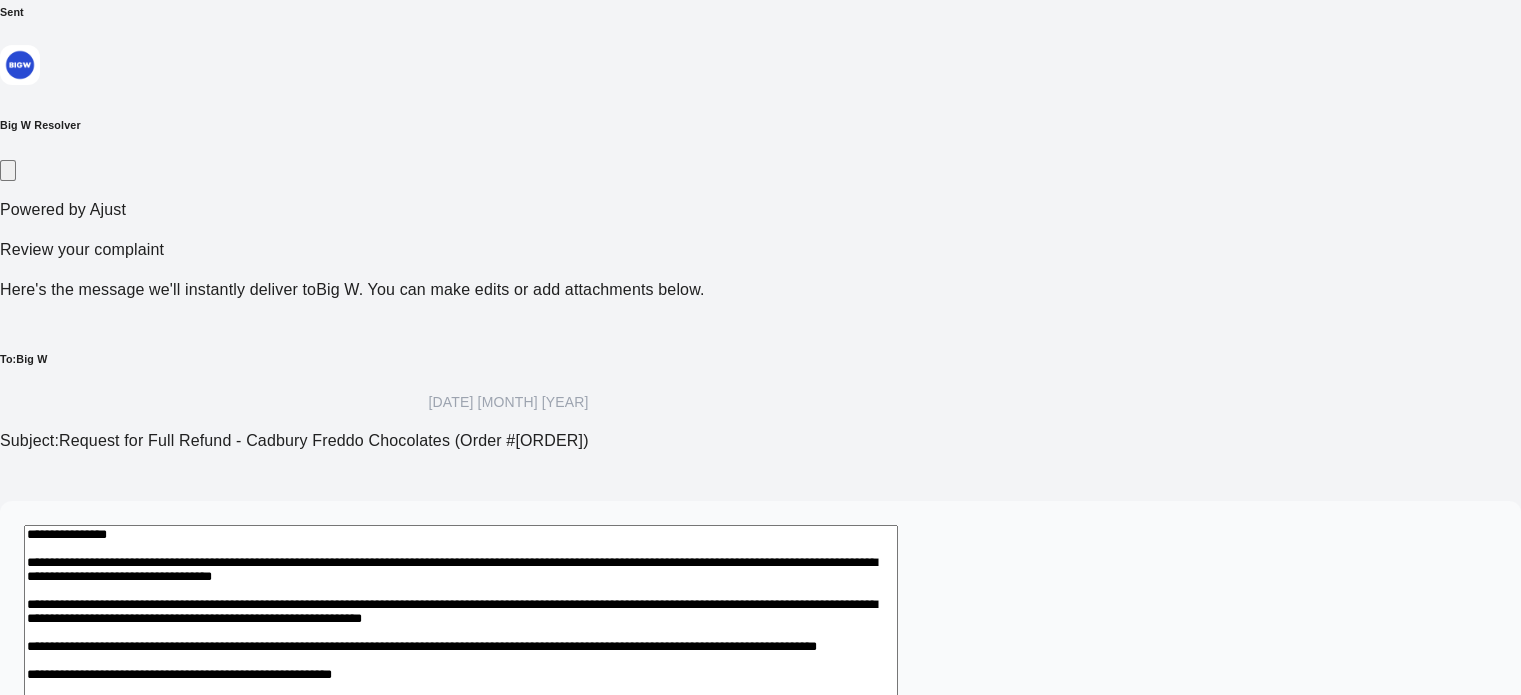 drag, startPoint x: 440, startPoint y: 423, endPoint x: 328, endPoint y: 372, distance: 123.065025 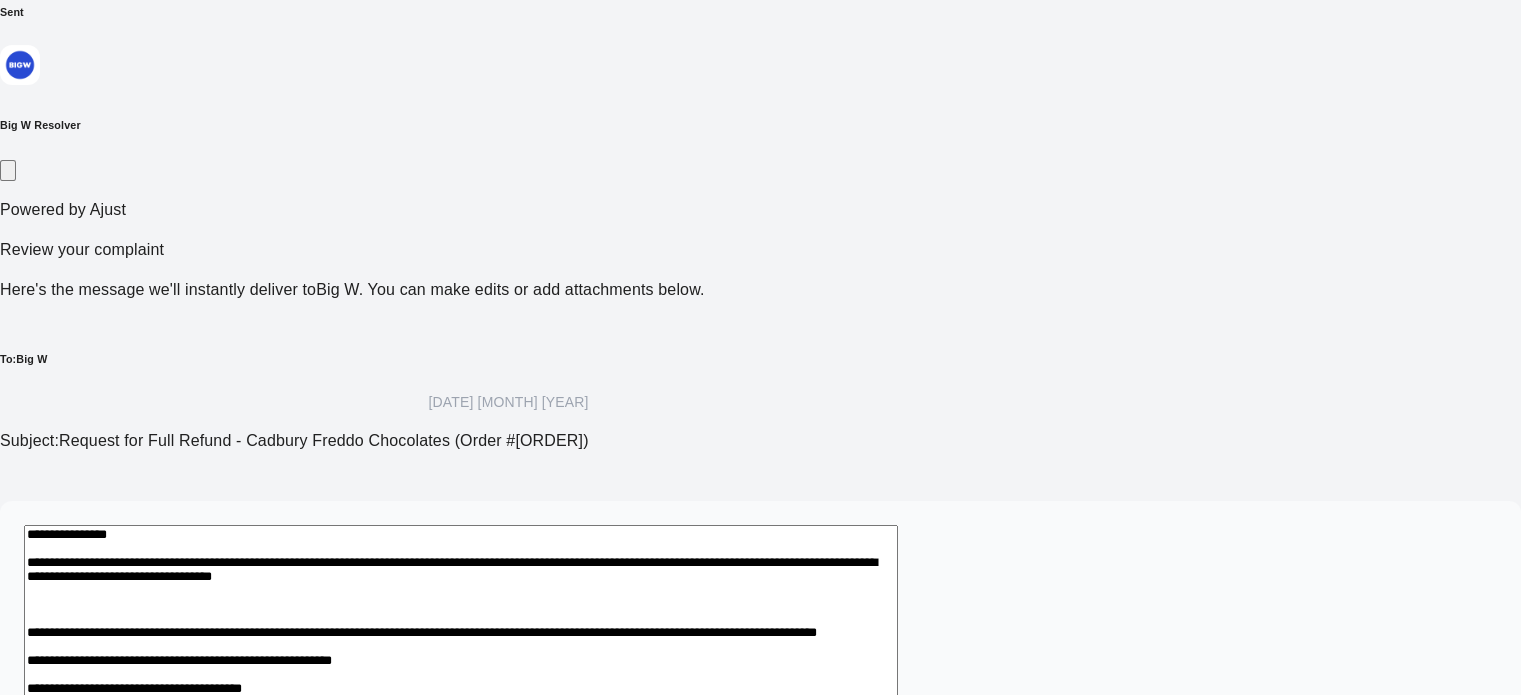 type on "**********" 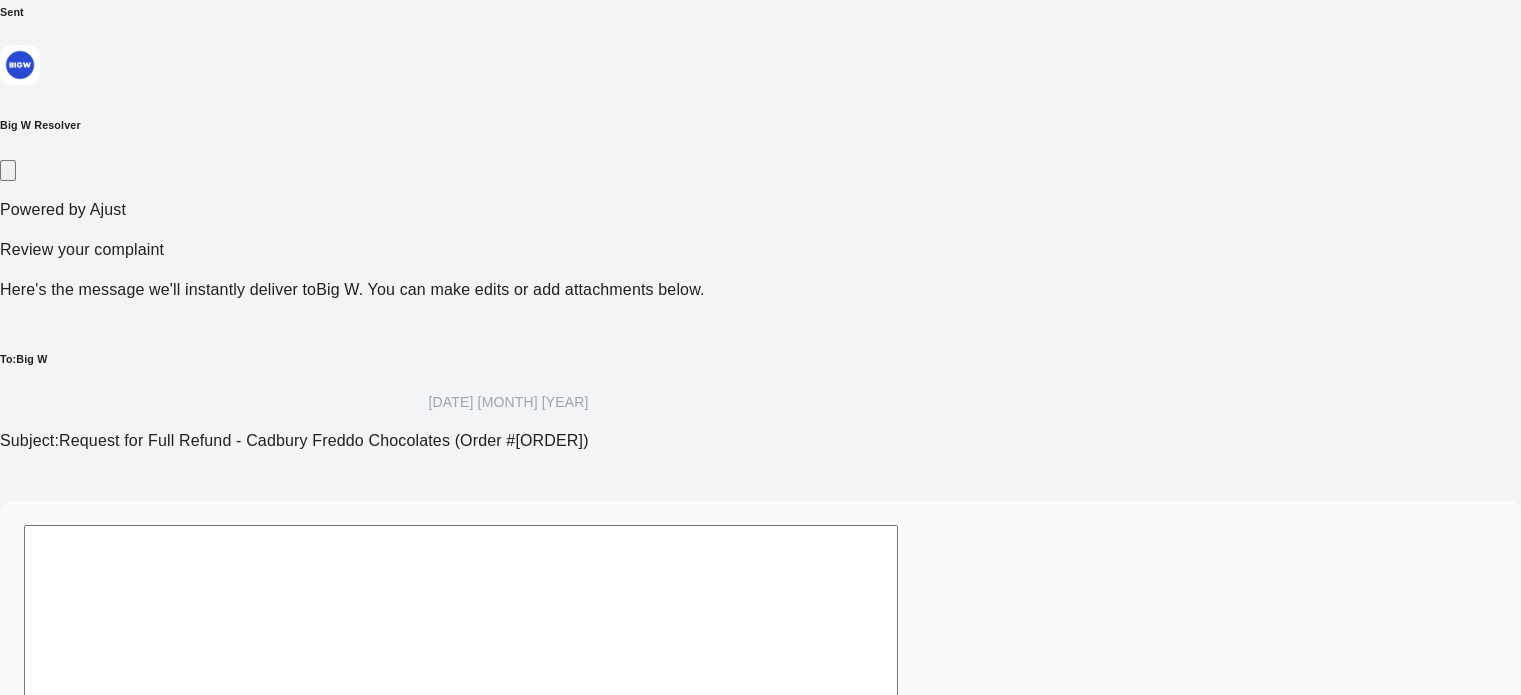 scroll, scrollTop: 4, scrollLeft: 0, axis: vertical 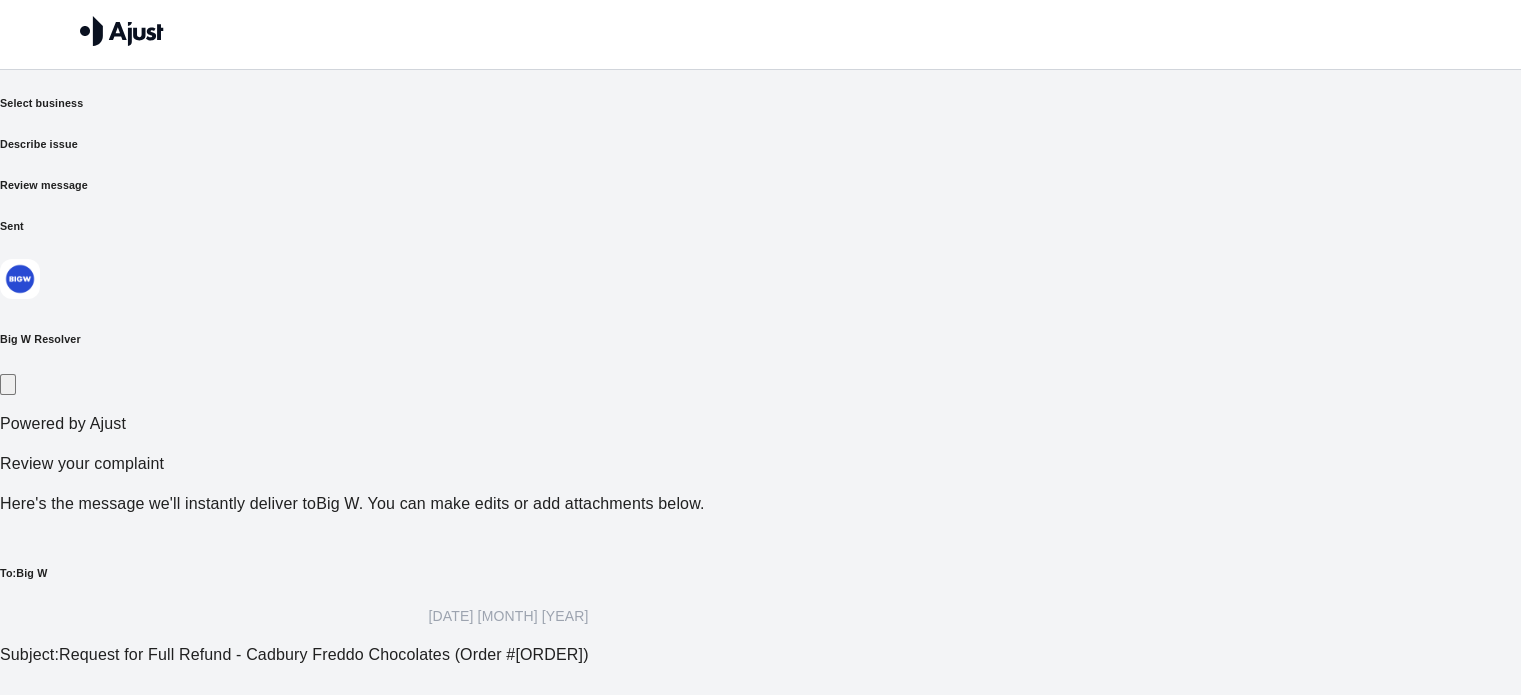 click on "* Add Detail Upload Attachment" at bounding box center [760, 791] 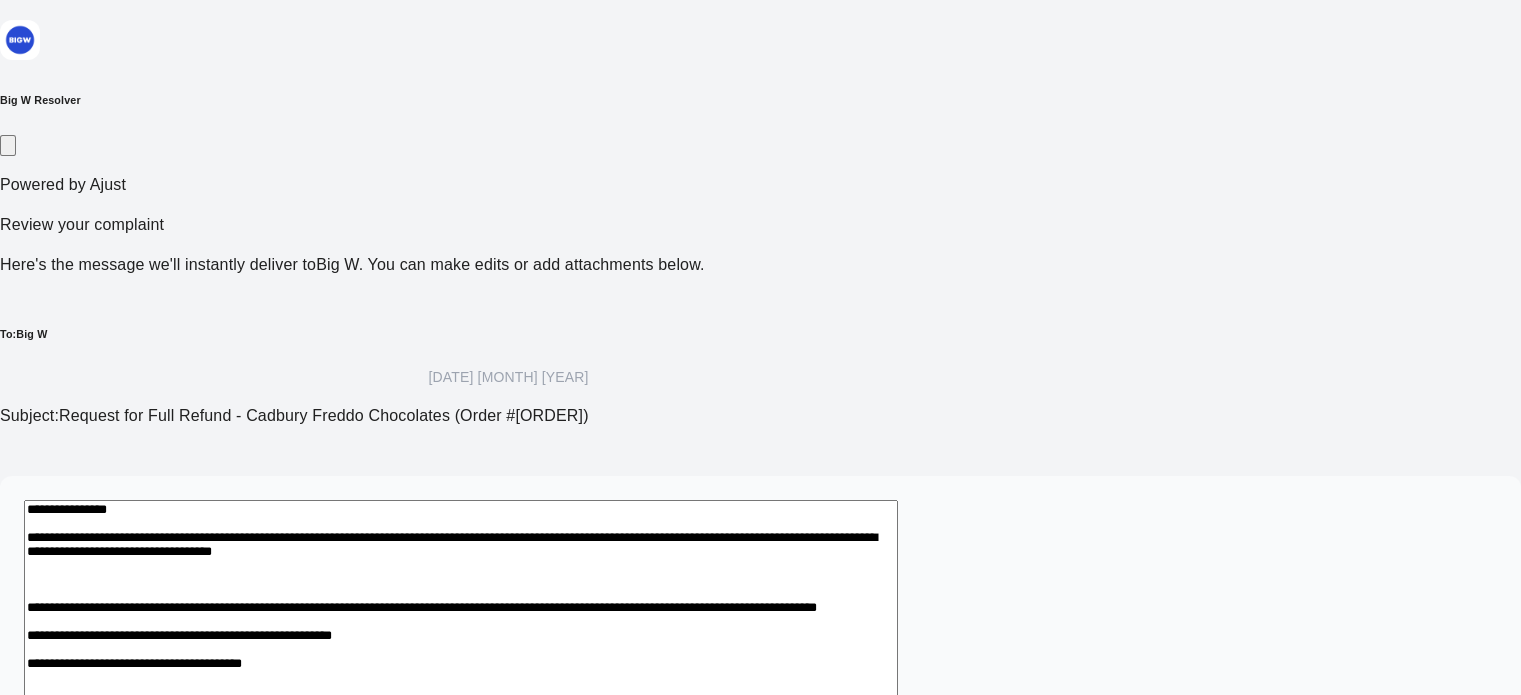 scroll, scrollTop: 262, scrollLeft: 0, axis: vertical 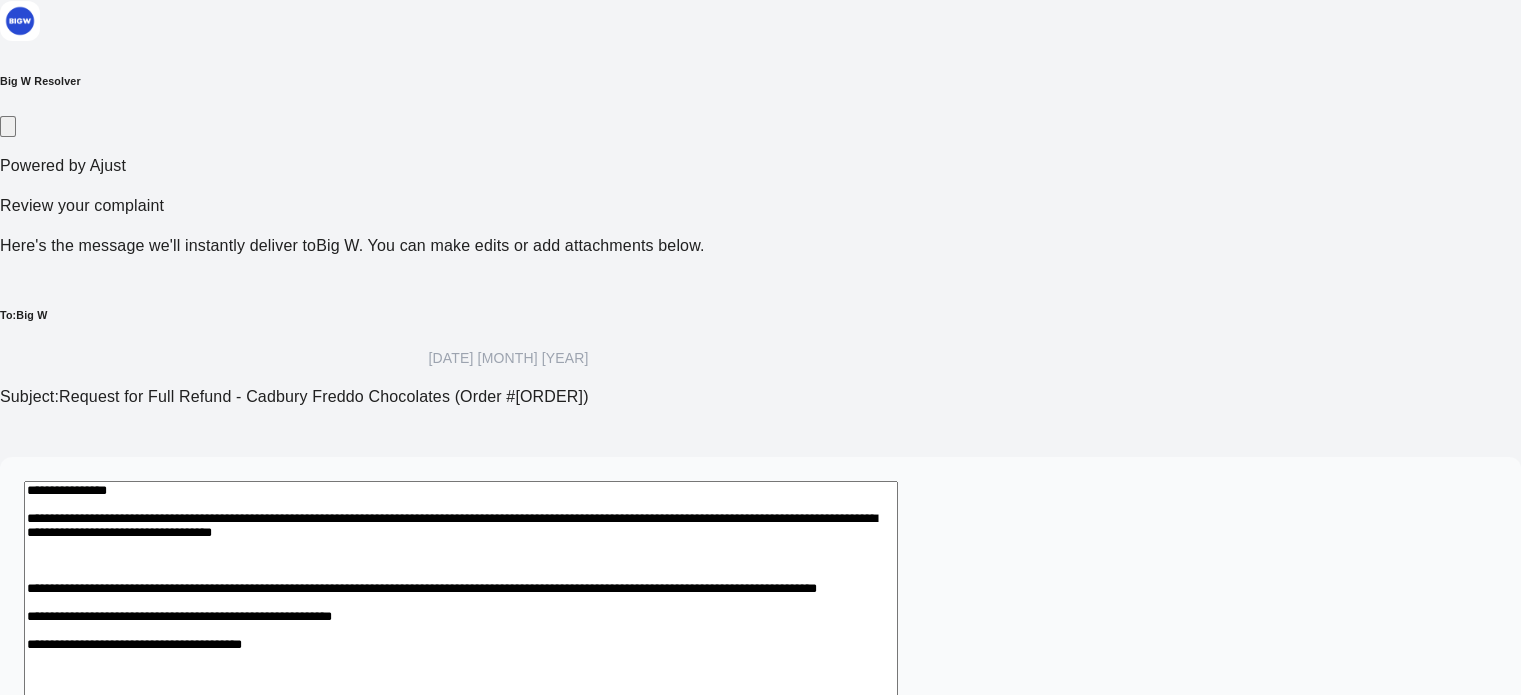 click on "**********" at bounding box center [461, 630] 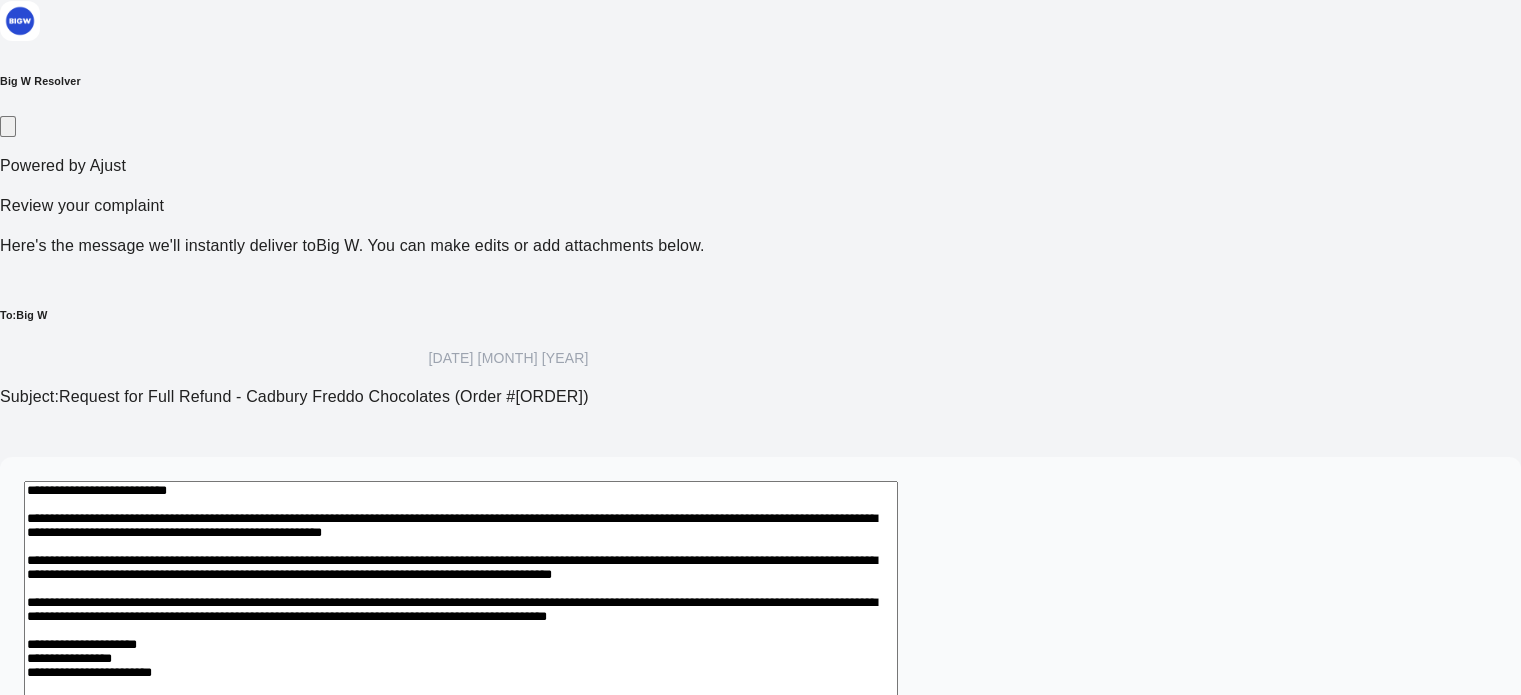 scroll, scrollTop: 894, scrollLeft: 0, axis: vertical 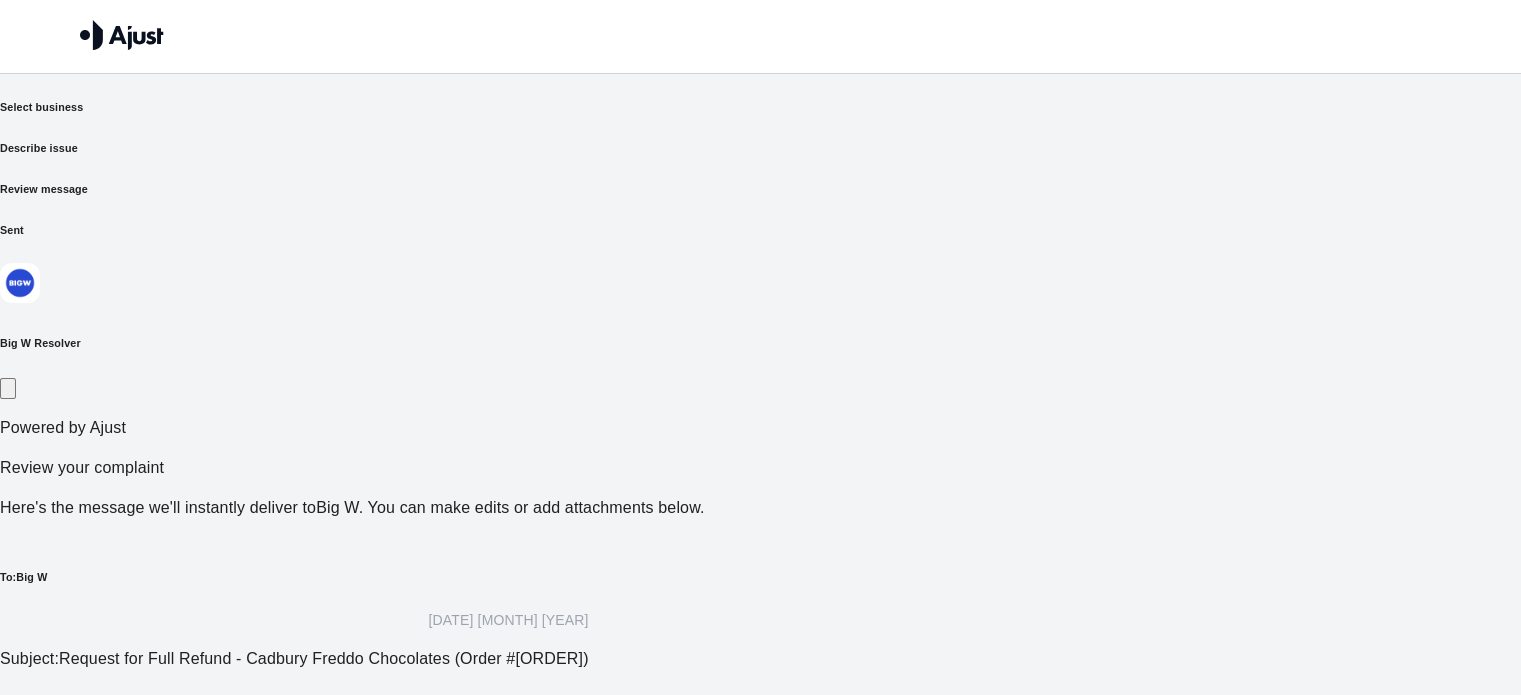 drag, startPoint x: 556, startPoint y: 474, endPoint x: 418, endPoint y: 468, distance: 138.13037 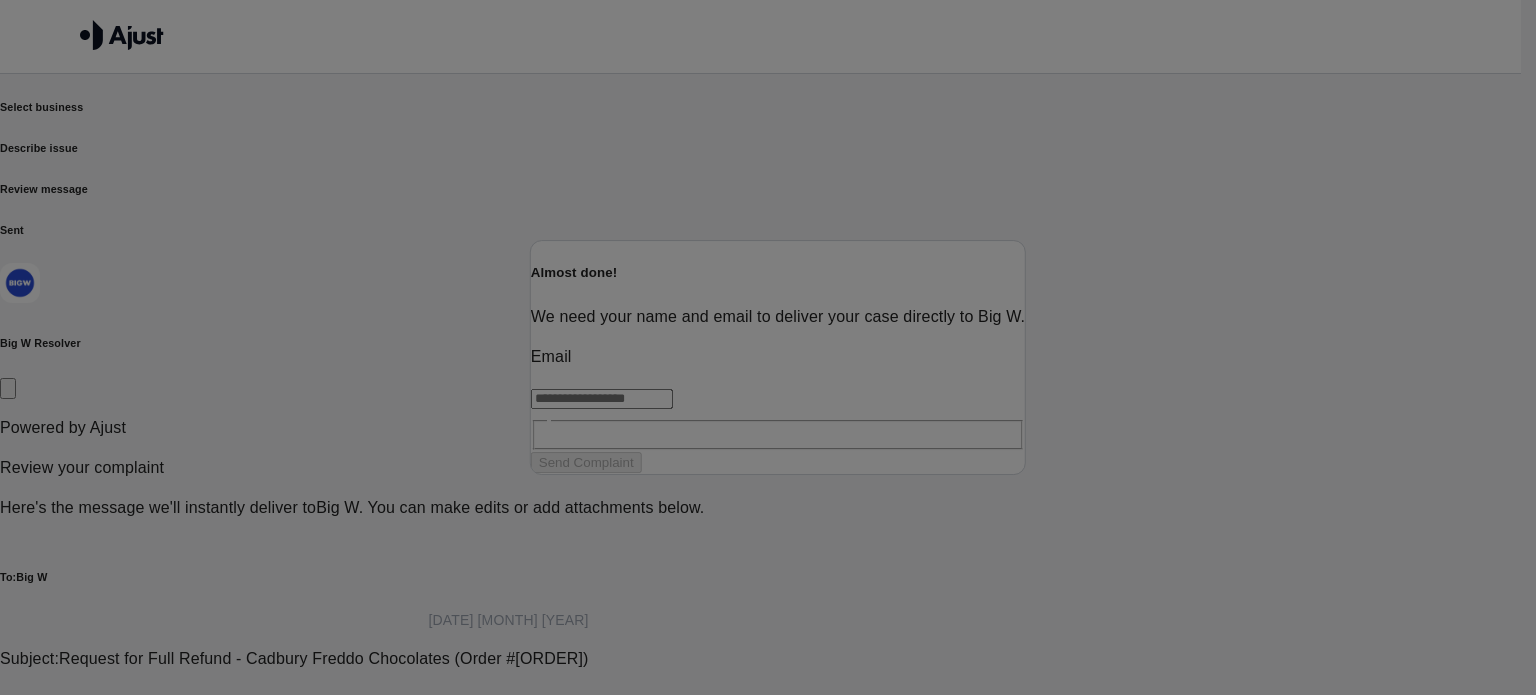 click at bounding box center [602, 399] 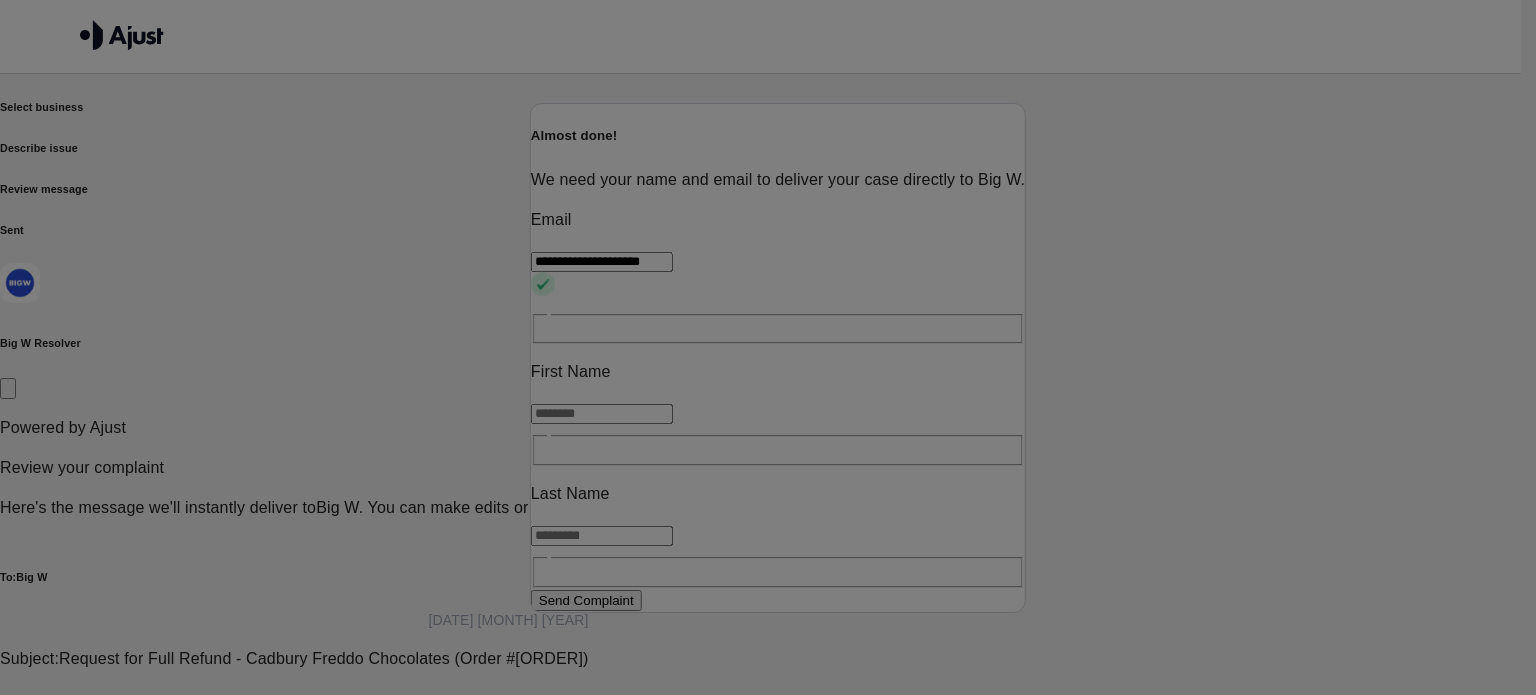 type on "**********" 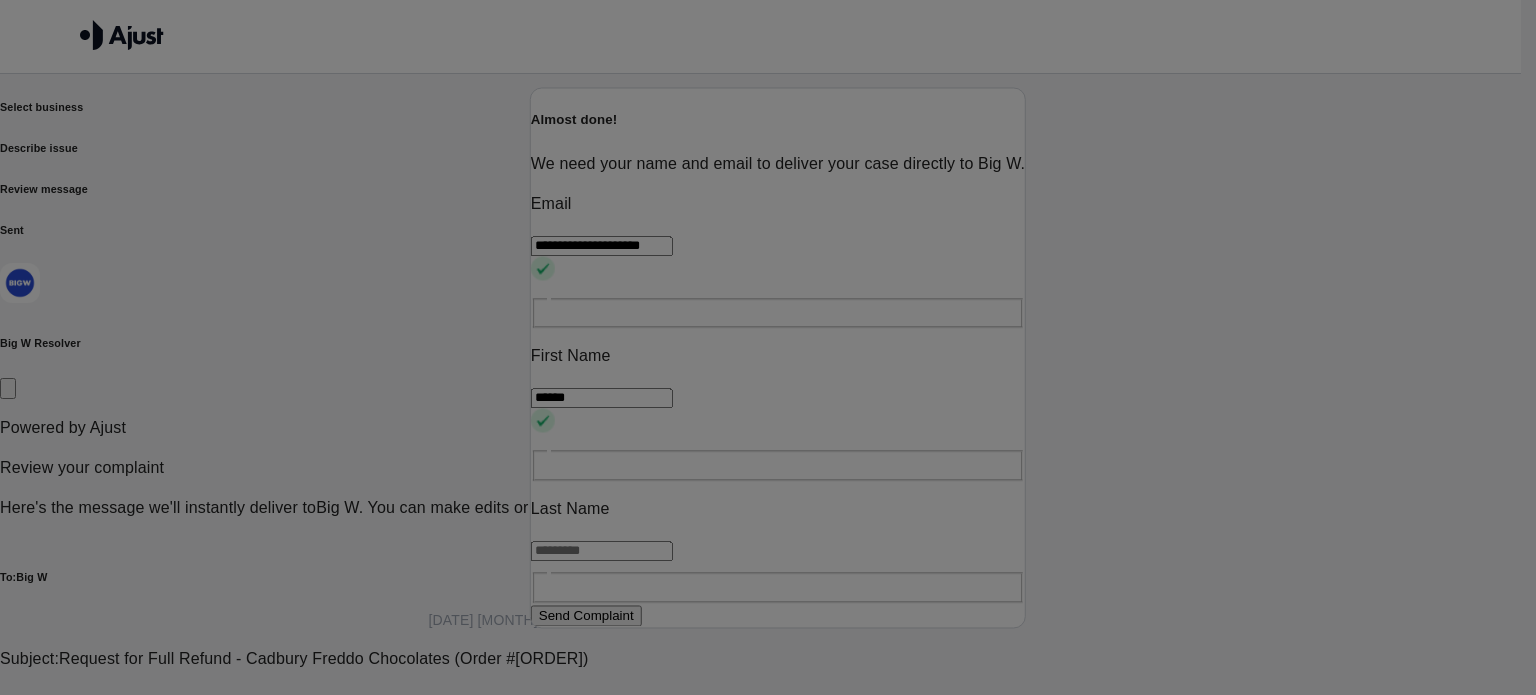 type on "******" 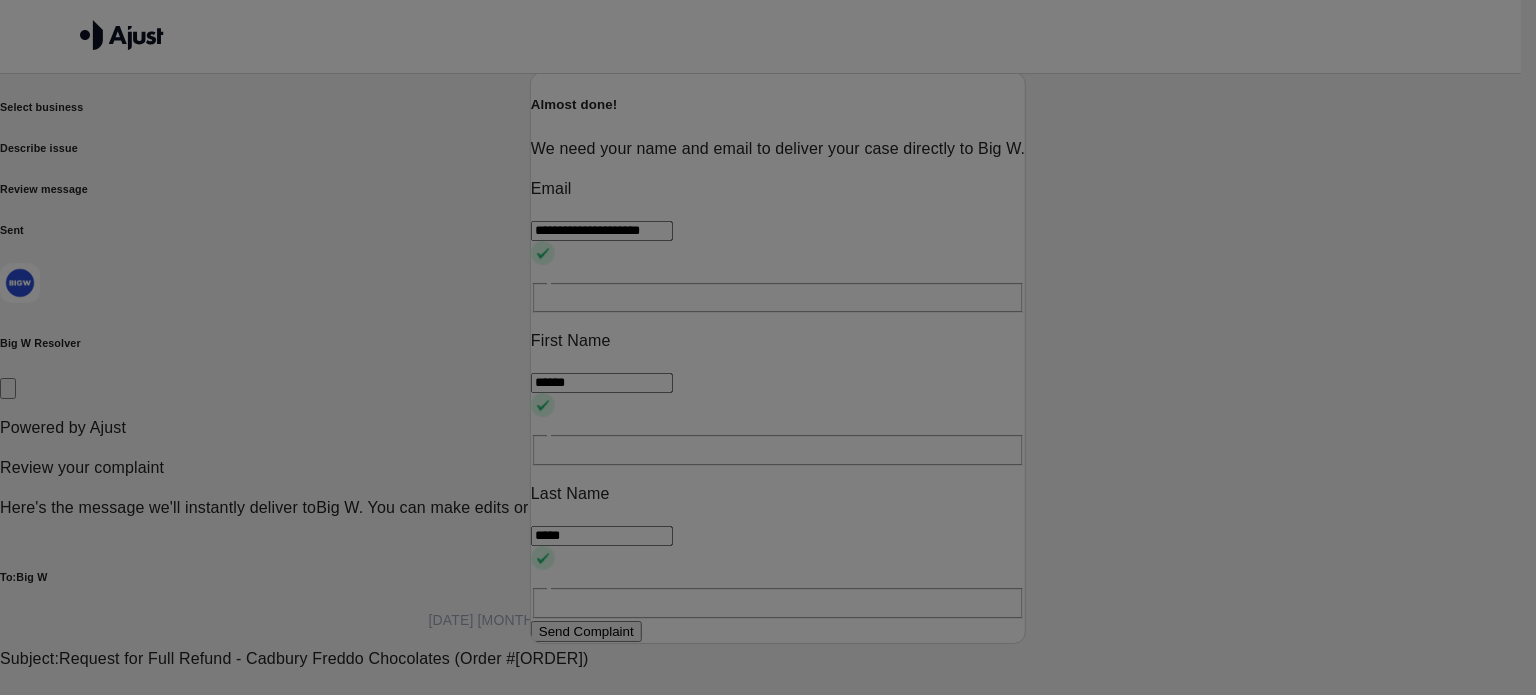 type on "*****" 